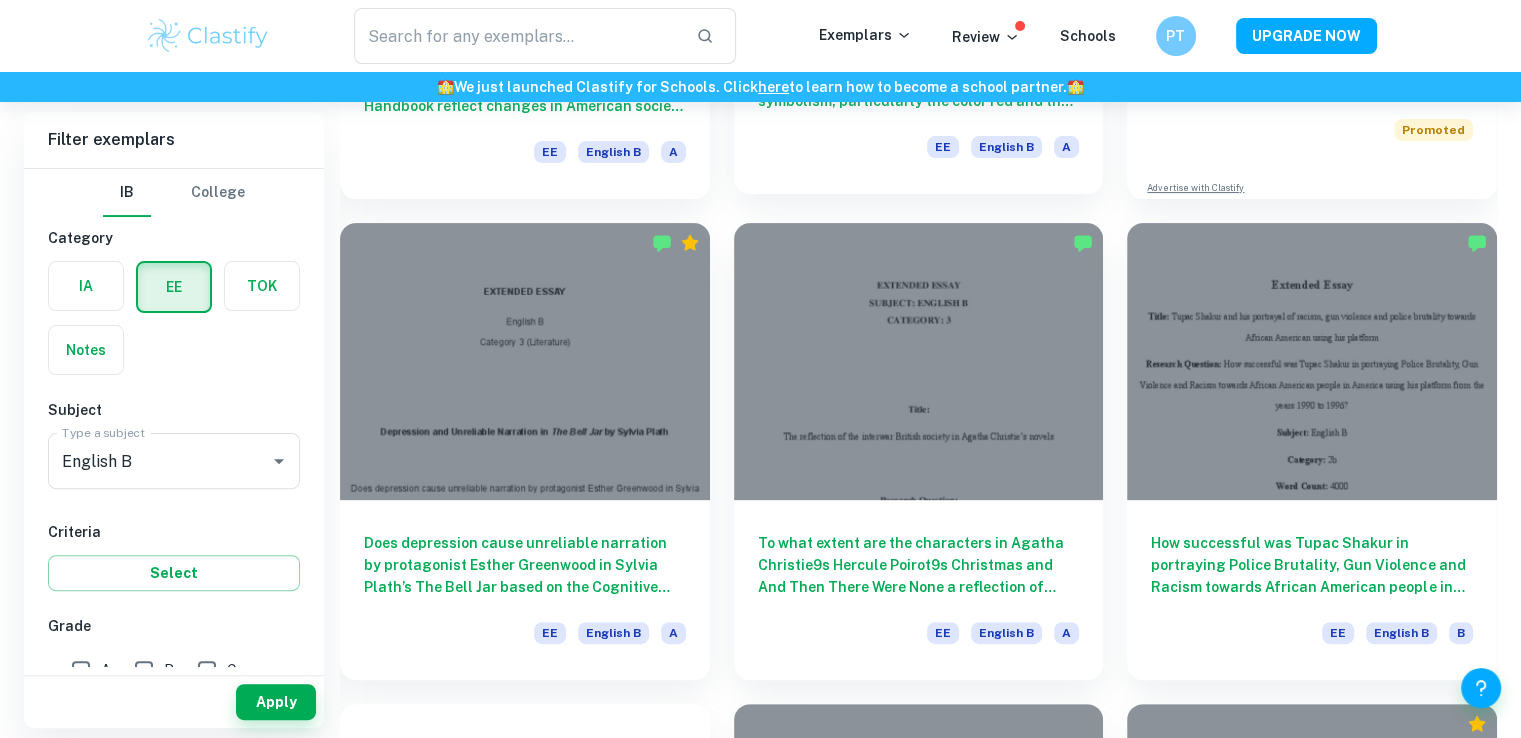scroll, scrollTop: 512, scrollLeft: 0, axis: vertical 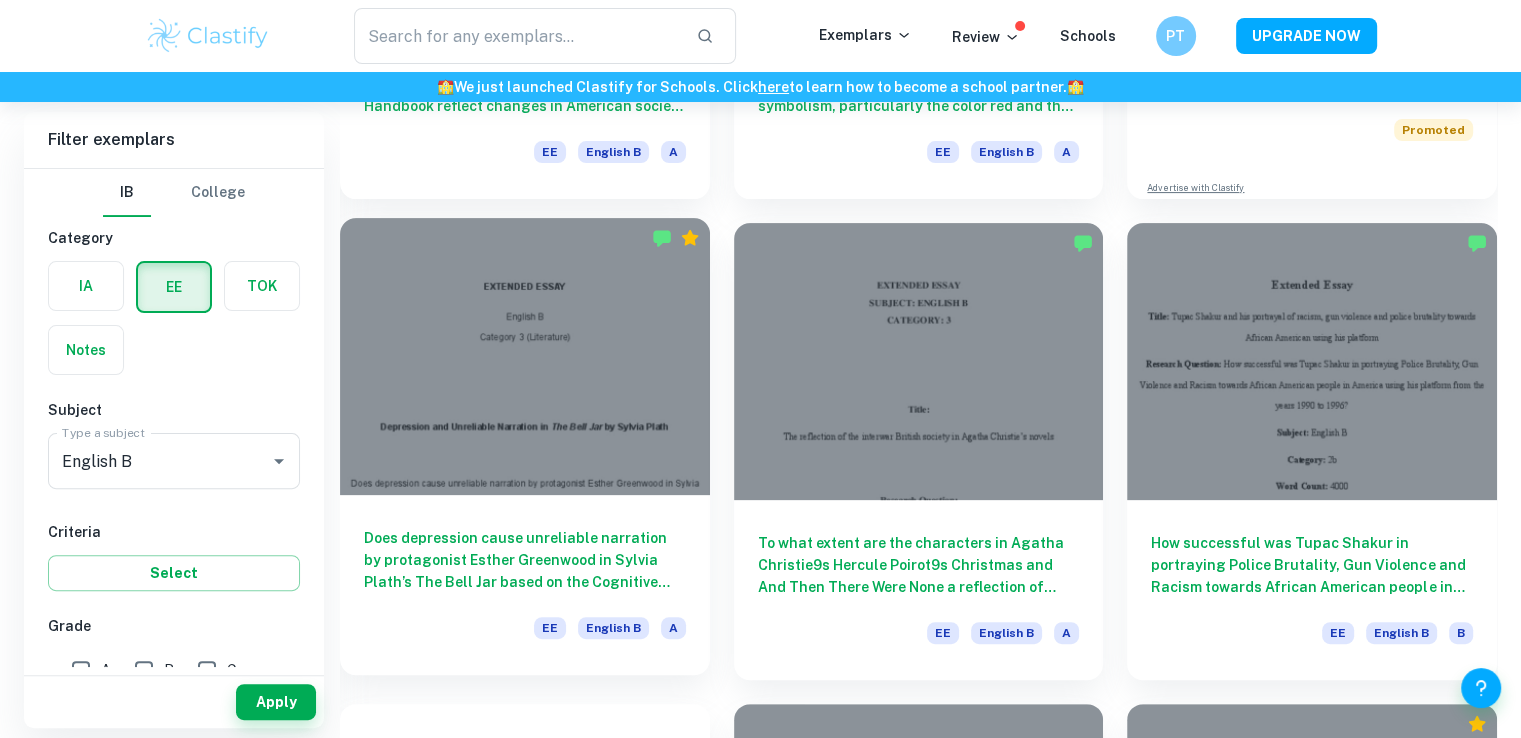 click on "Does depression cause unreliable narration by protagonist Esther Greenwood in Sylvia Plath’s The Bell Jar based on the Cognitive Theory of Depression?" at bounding box center (525, 560) 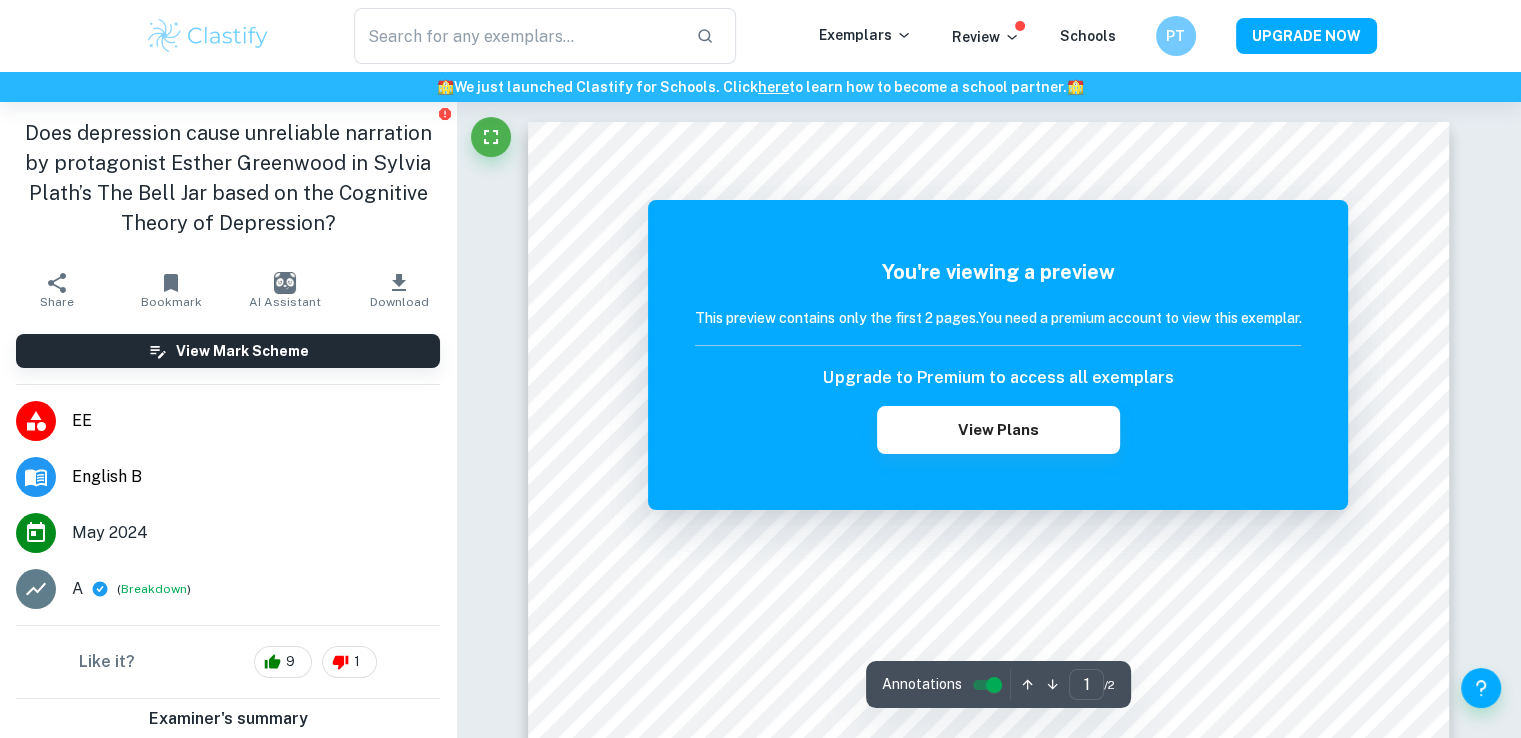 scroll, scrollTop: 0, scrollLeft: 0, axis: both 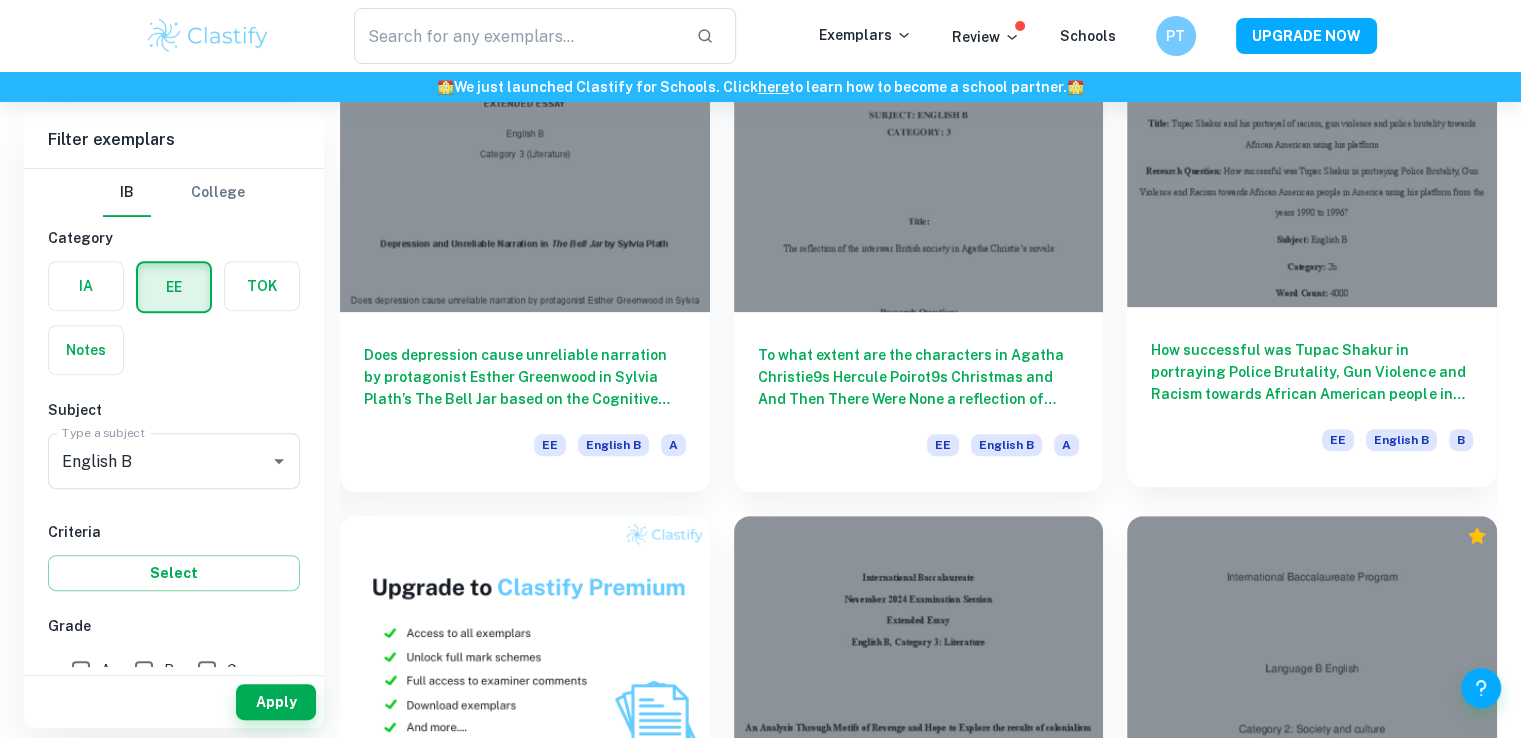 click on "How successful was Tupac Shakur in portraying Police Brutality, Gun Violence and Racism towards African American people in America using his platform from the  years 1990 to 1996?" at bounding box center [1312, 372] 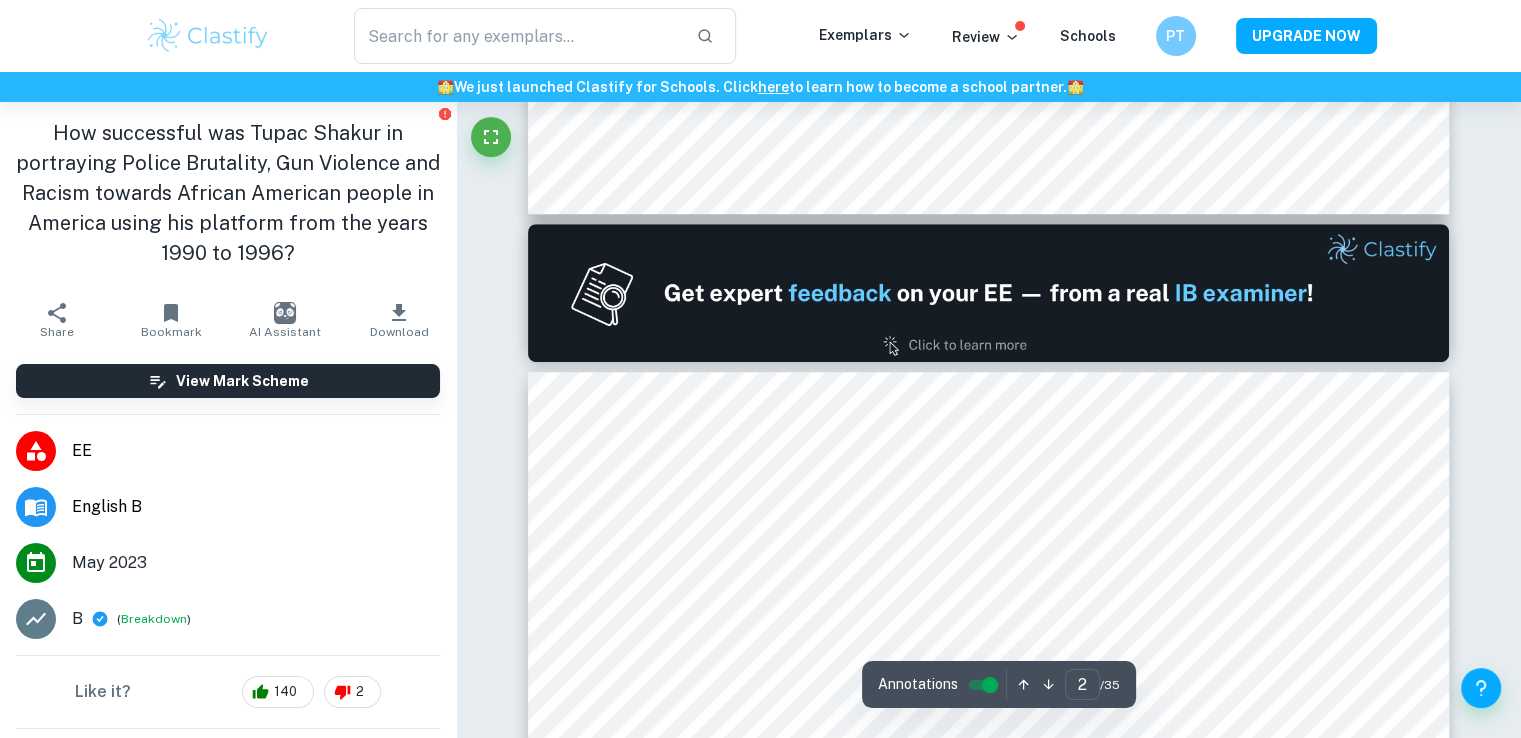 scroll, scrollTop: 1400, scrollLeft: 0, axis: vertical 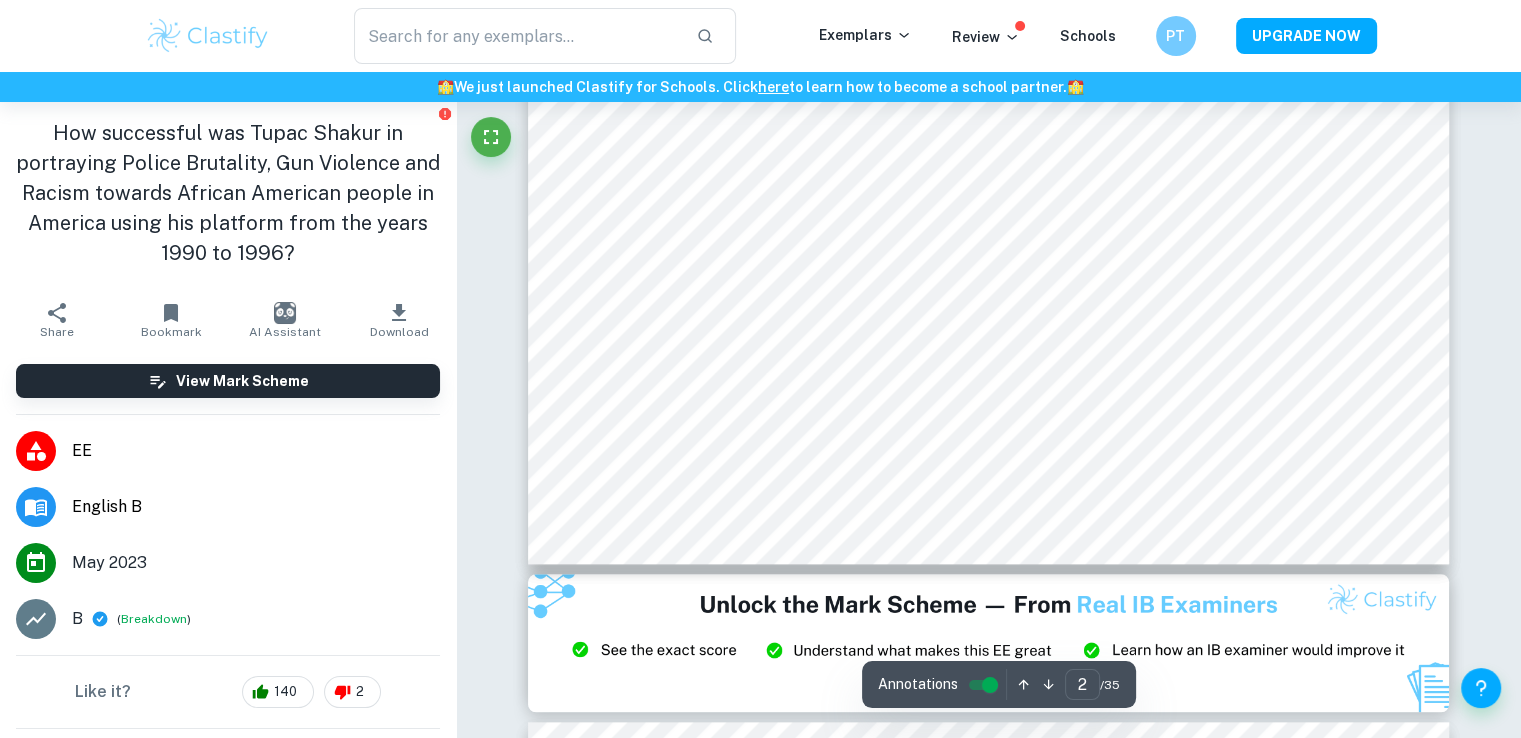 type on "3" 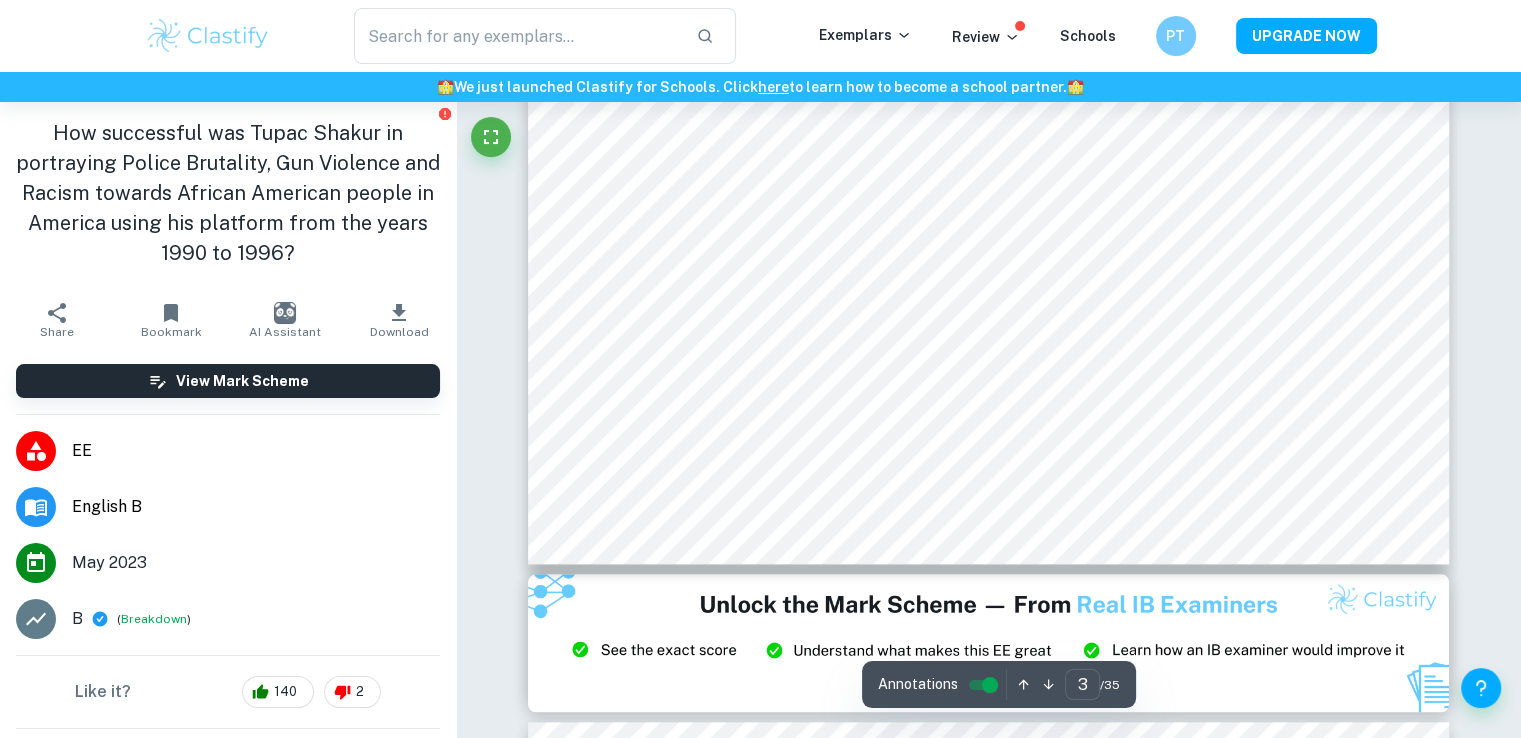 scroll, scrollTop: 2700, scrollLeft: 0, axis: vertical 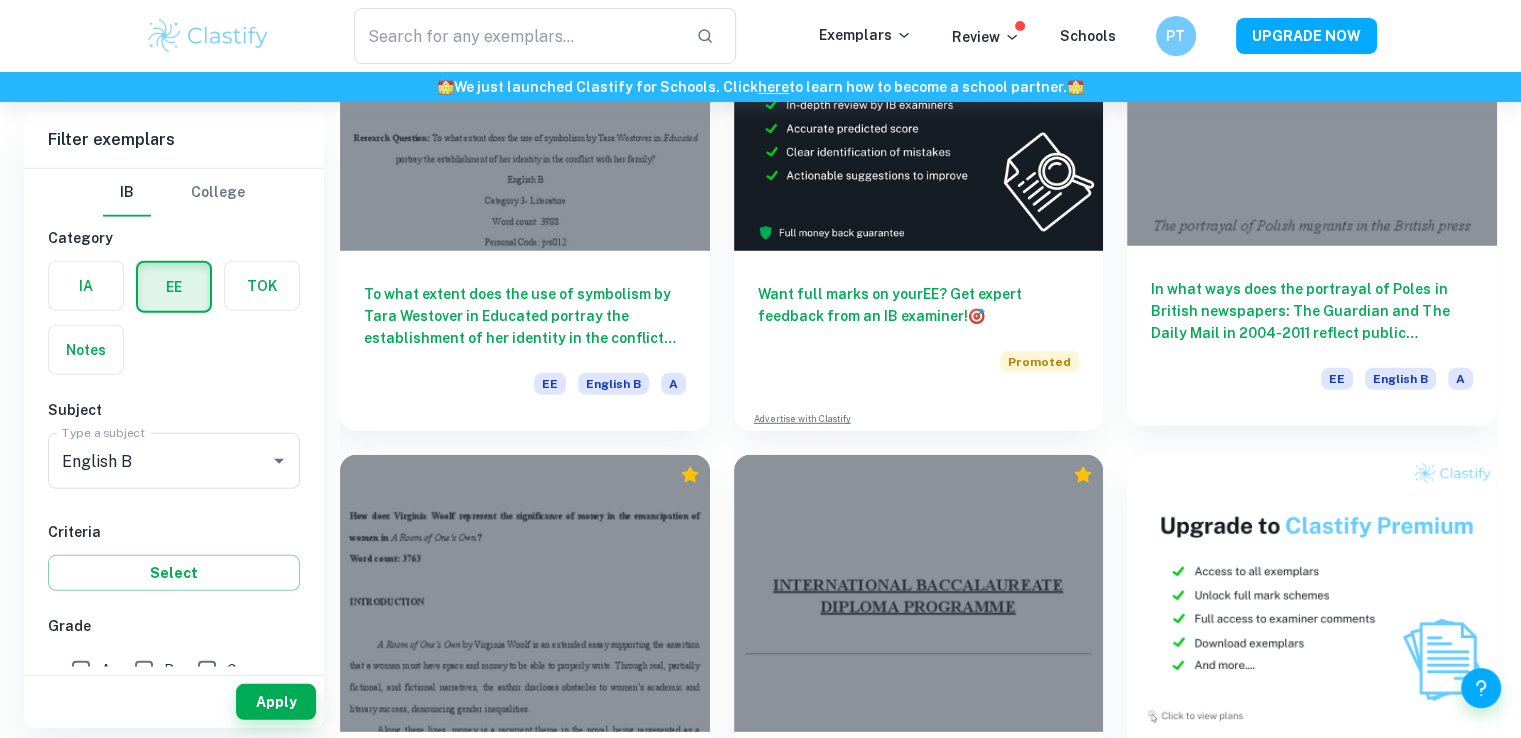click on "In what ways does the portrayal of Poles in British newspapers: The  Guardian and The Daily Mail in 2004-2011 reflect public attitudes towards A8 Polish migrants?" at bounding box center (1312, 311) 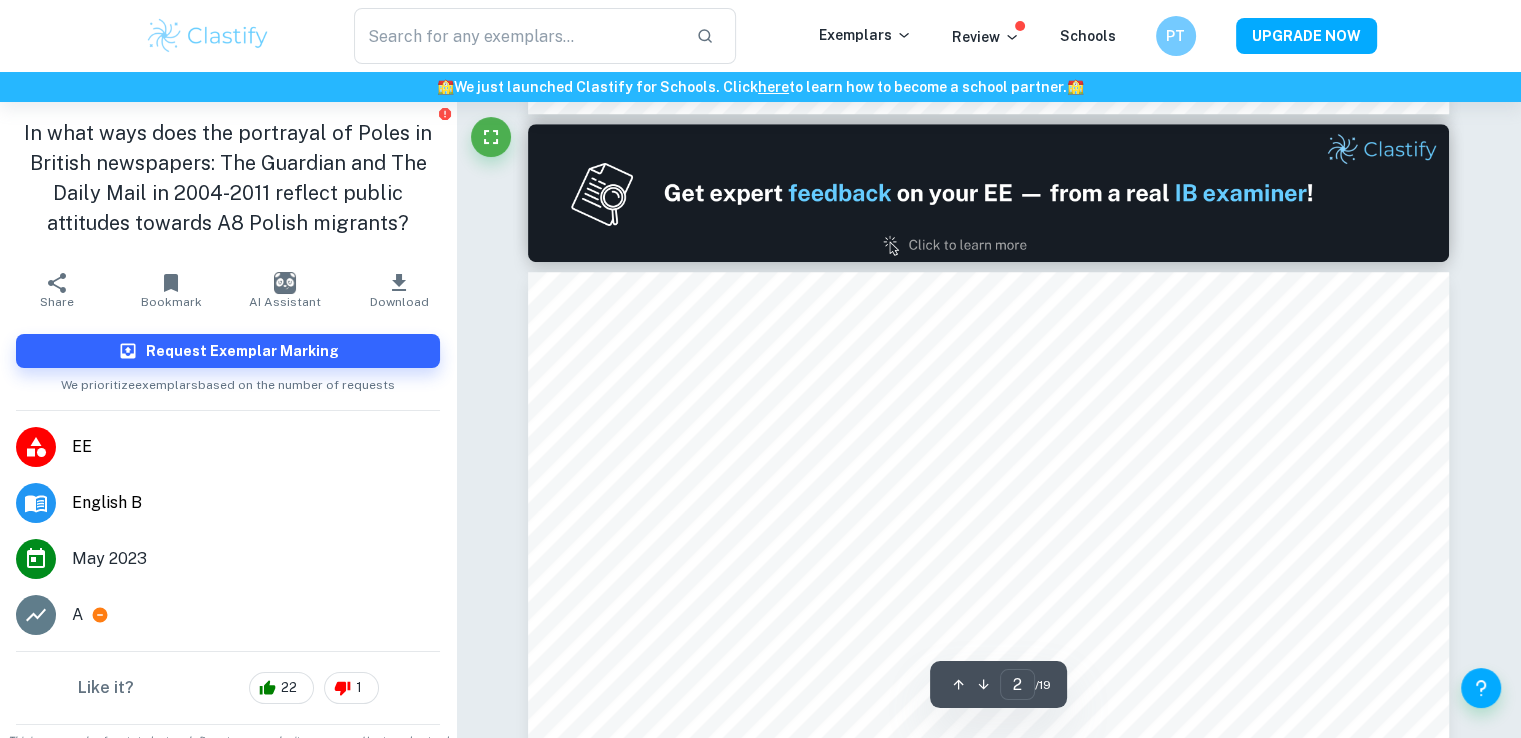 scroll, scrollTop: 1300, scrollLeft: 0, axis: vertical 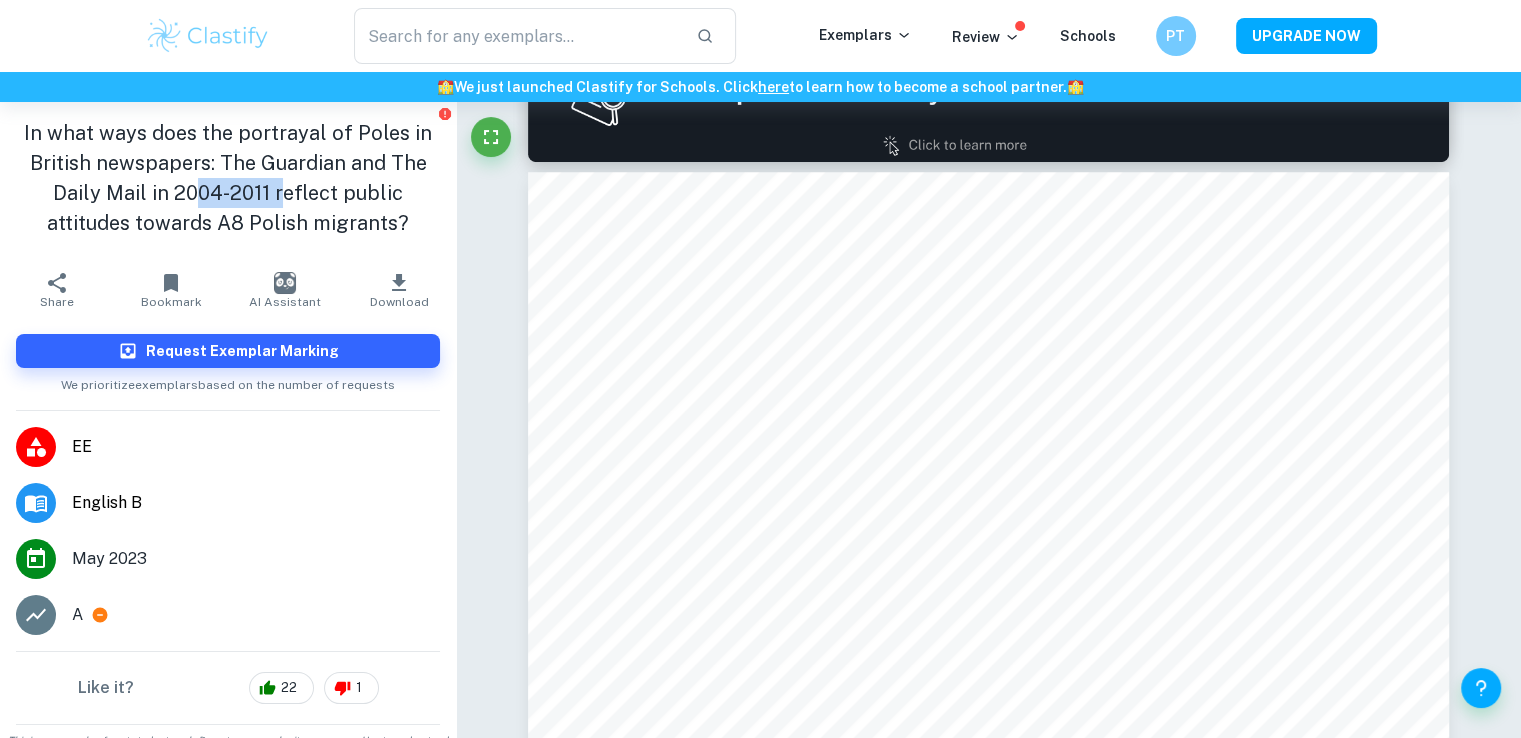 drag, startPoint x: 188, startPoint y: 191, endPoint x: 276, endPoint y: 190, distance: 88.005684 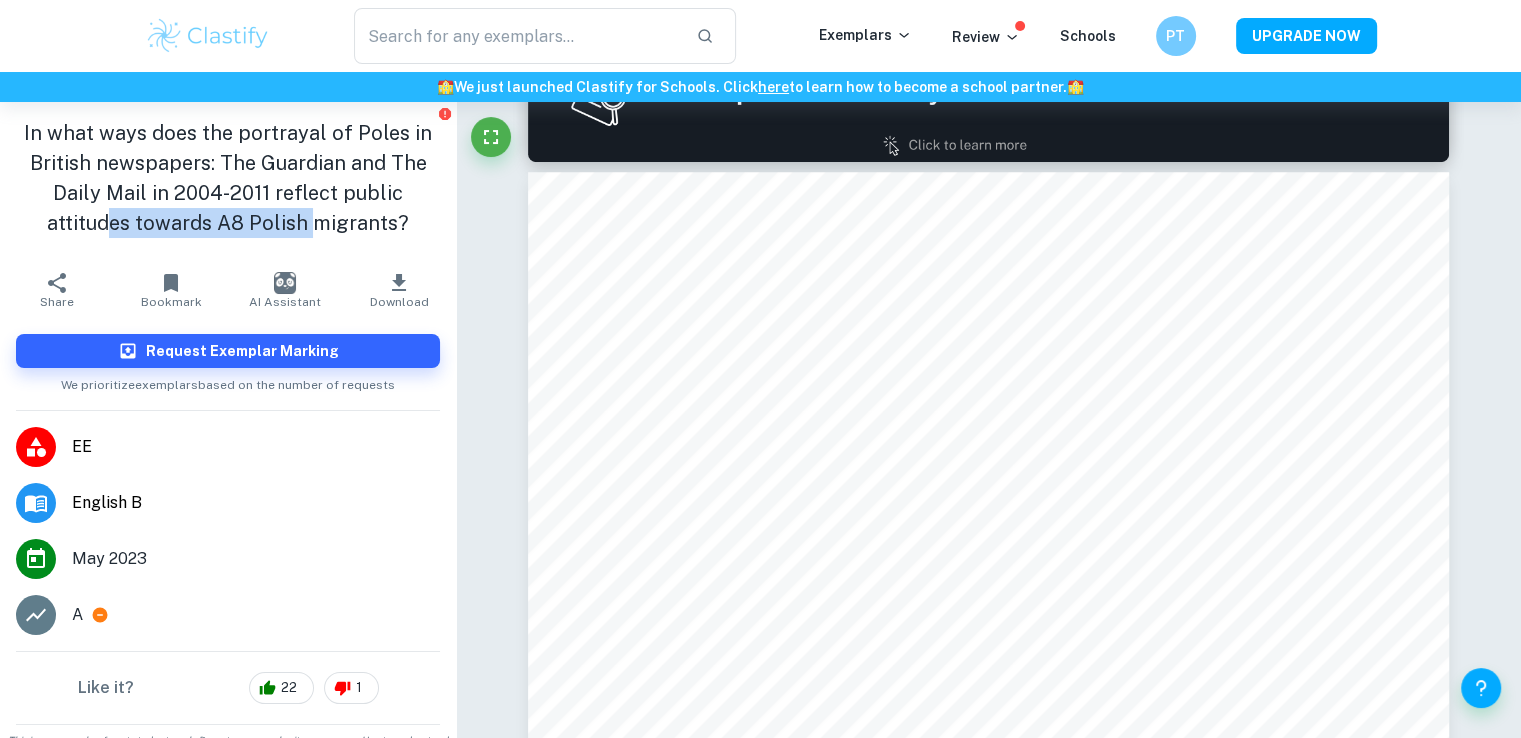 drag, startPoint x: 144, startPoint y: 220, endPoint x: 309, endPoint y: 220, distance: 165 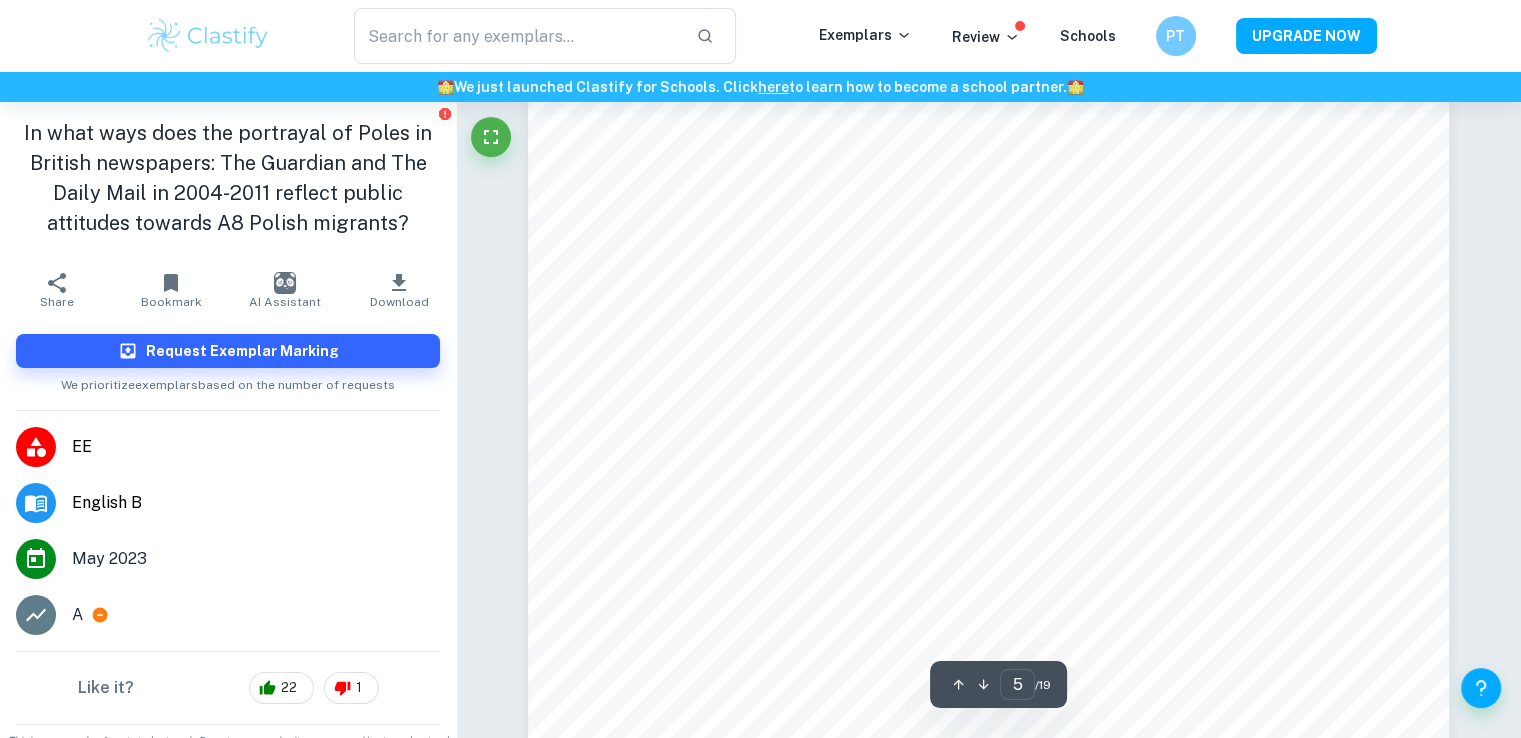 scroll, scrollTop: 5100, scrollLeft: 0, axis: vertical 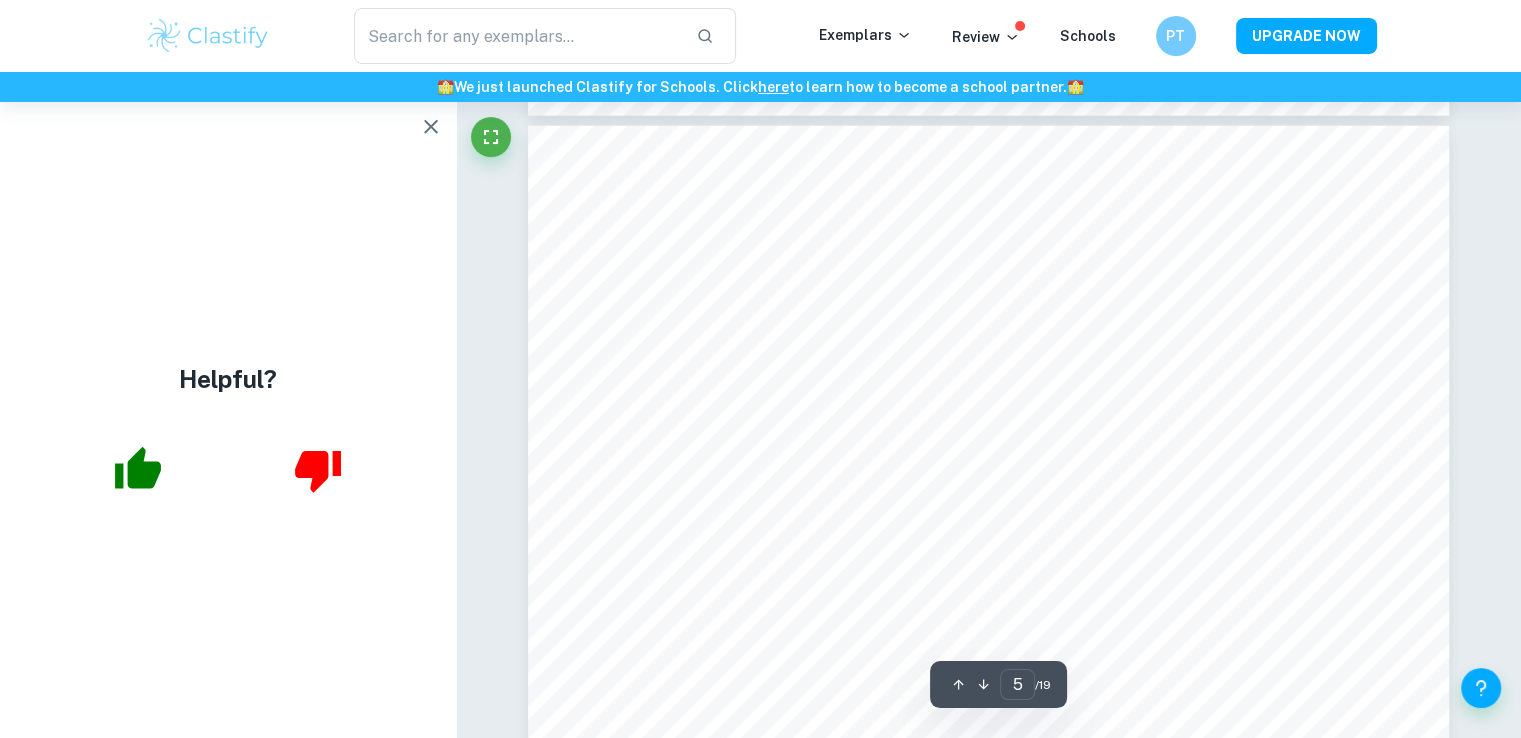 click 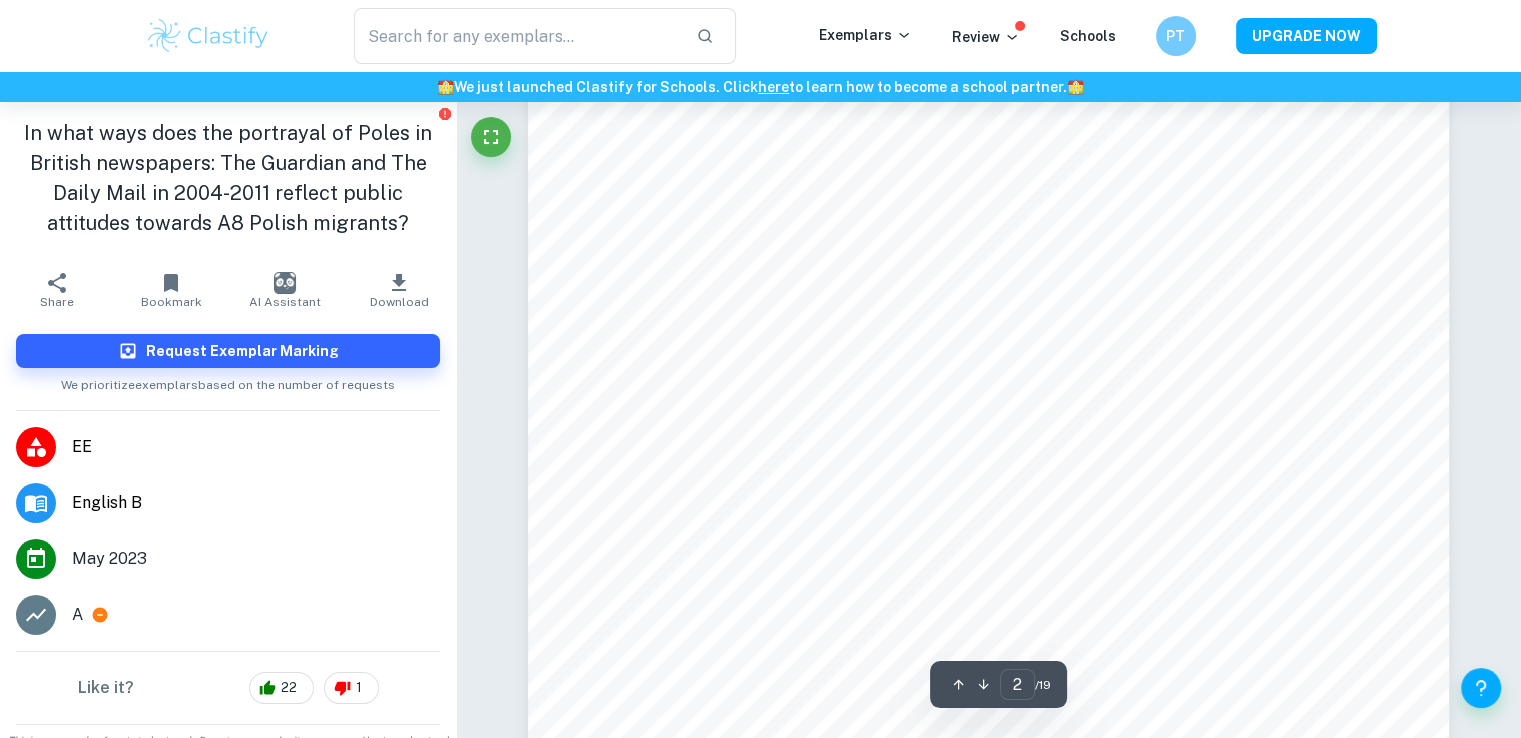 type on "1" 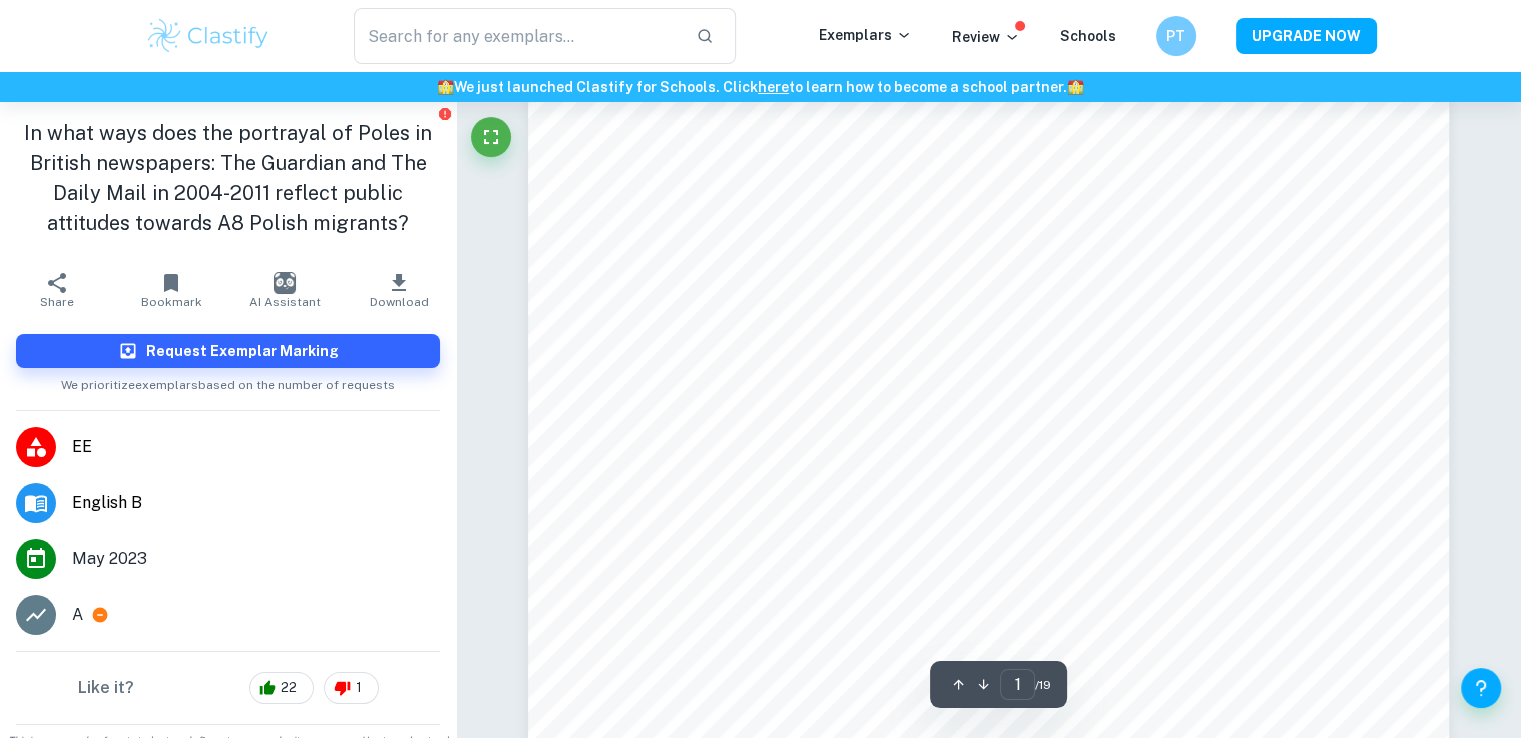 scroll, scrollTop: 300, scrollLeft: 0, axis: vertical 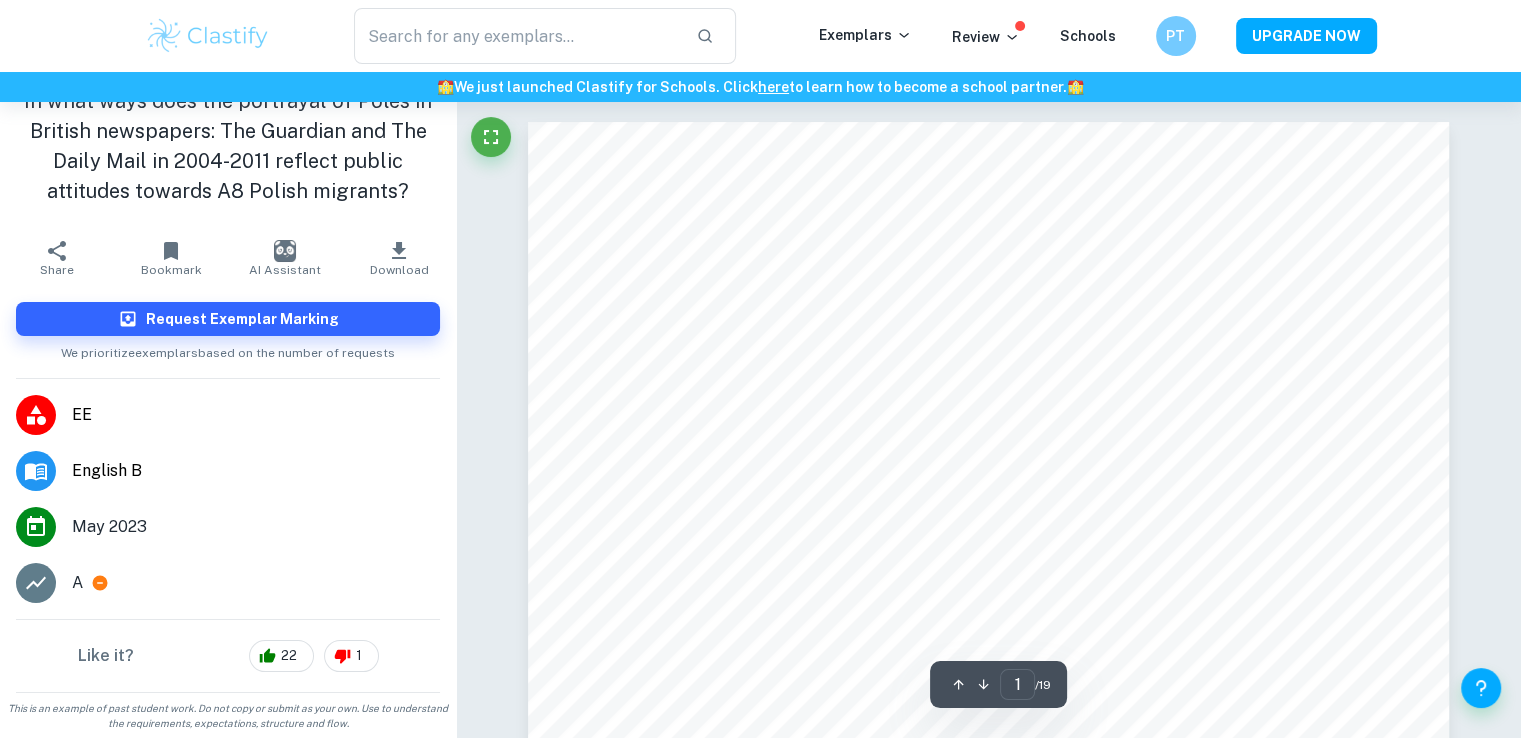 click on "Like it? 22 1" at bounding box center (228, 656) 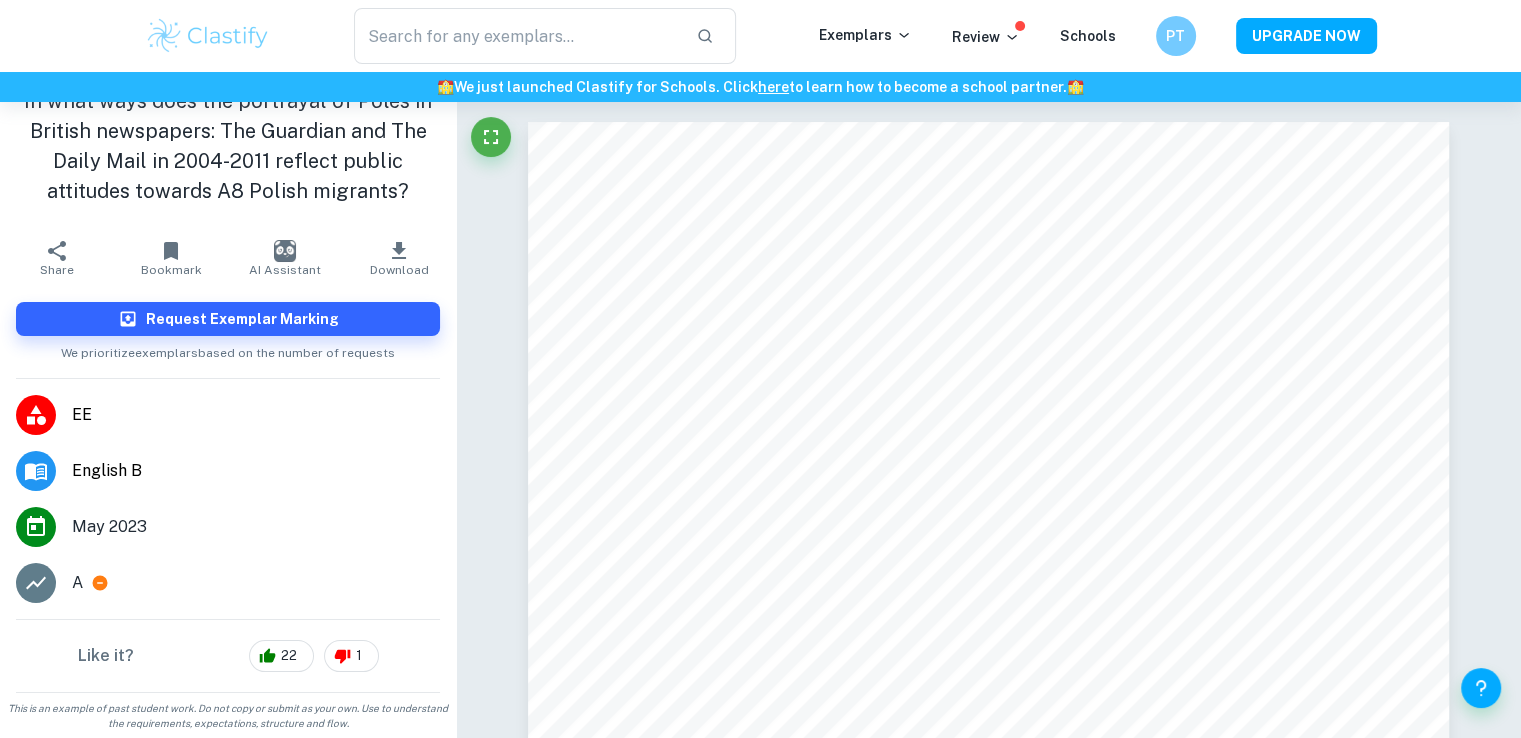 click 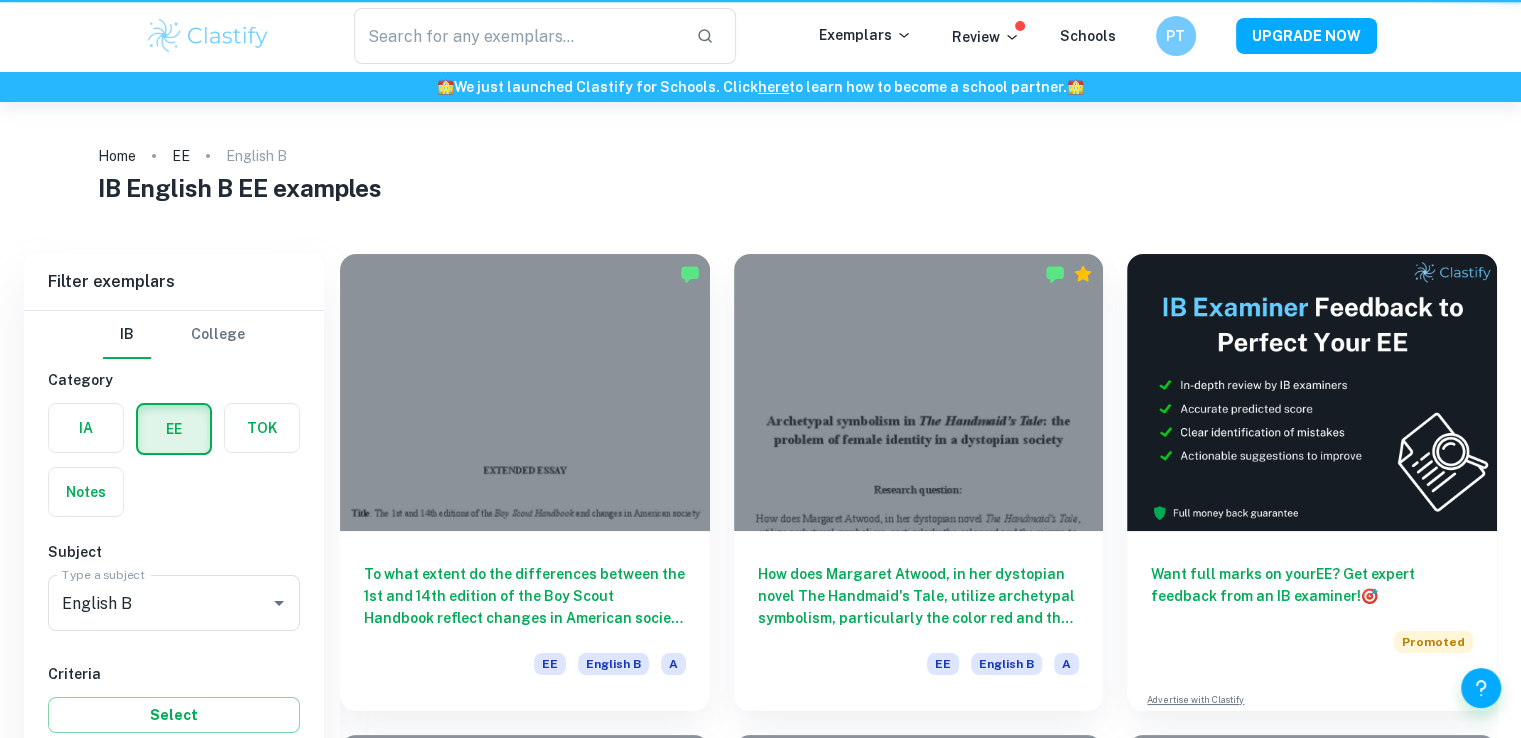 scroll, scrollTop: 5574, scrollLeft: 0, axis: vertical 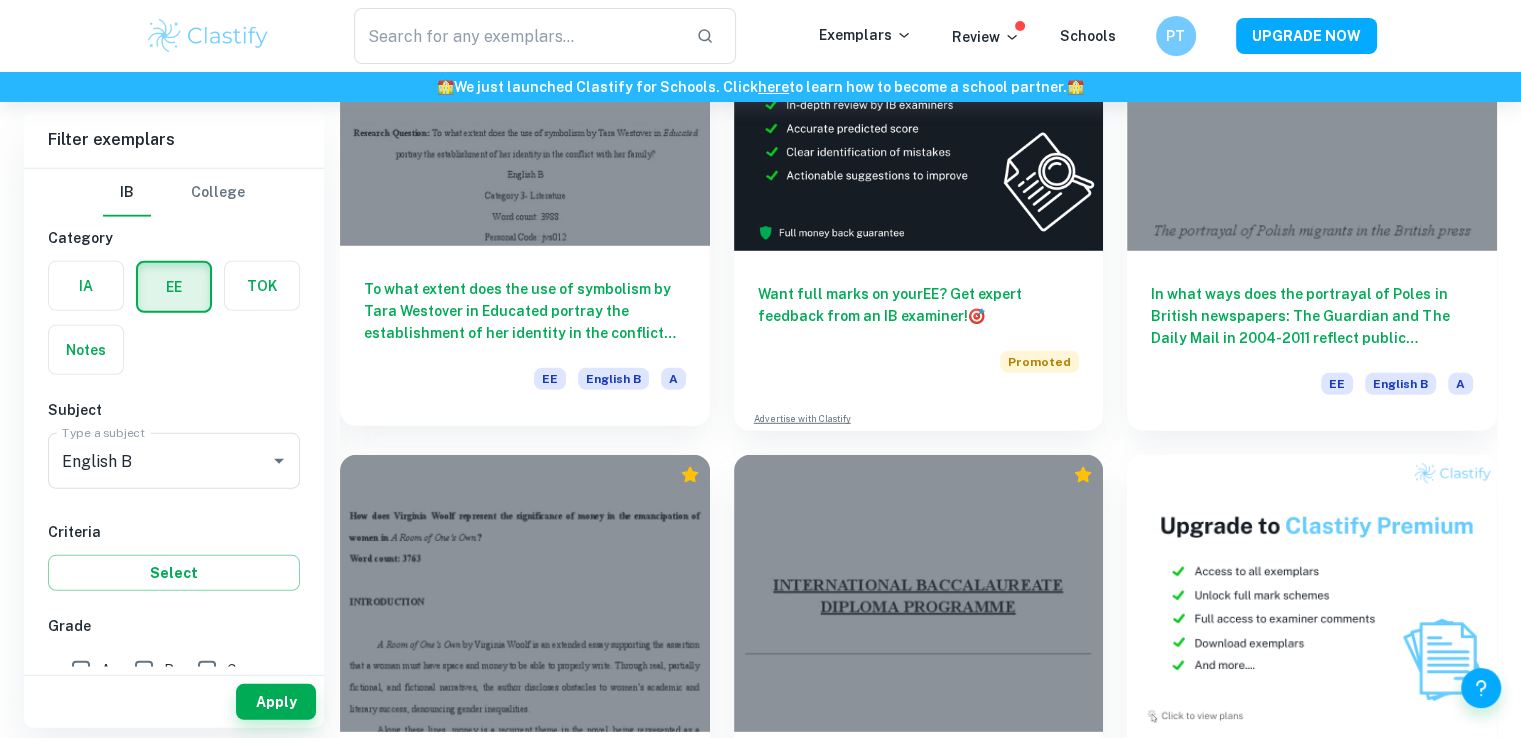 click on "To what extent does the use of symbolism by Tara Westover in Educated  portray the establishment of her identity in the conflict with her family?" at bounding box center [525, 311] 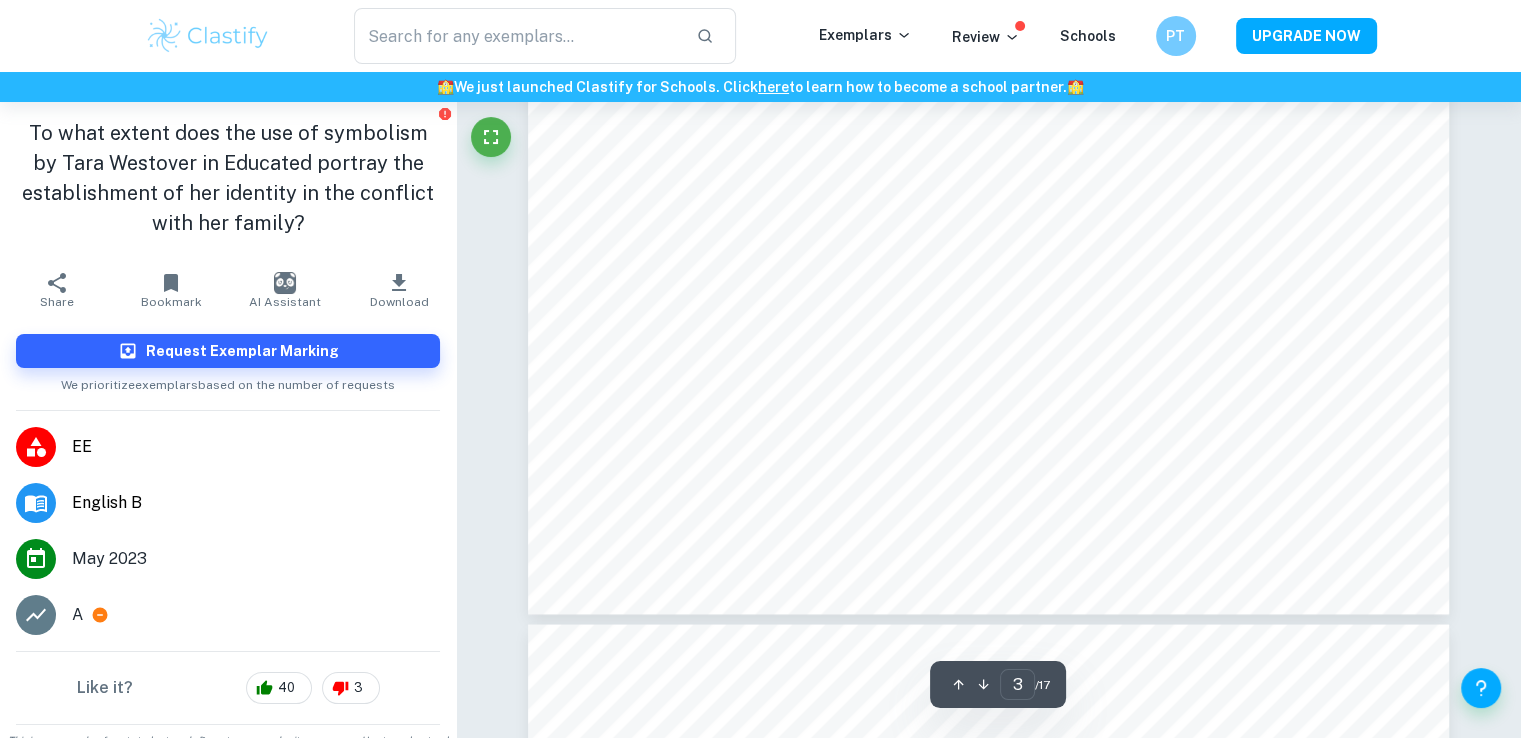 scroll, scrollTop: 3600, scrollLeft: 0, axis: vertical 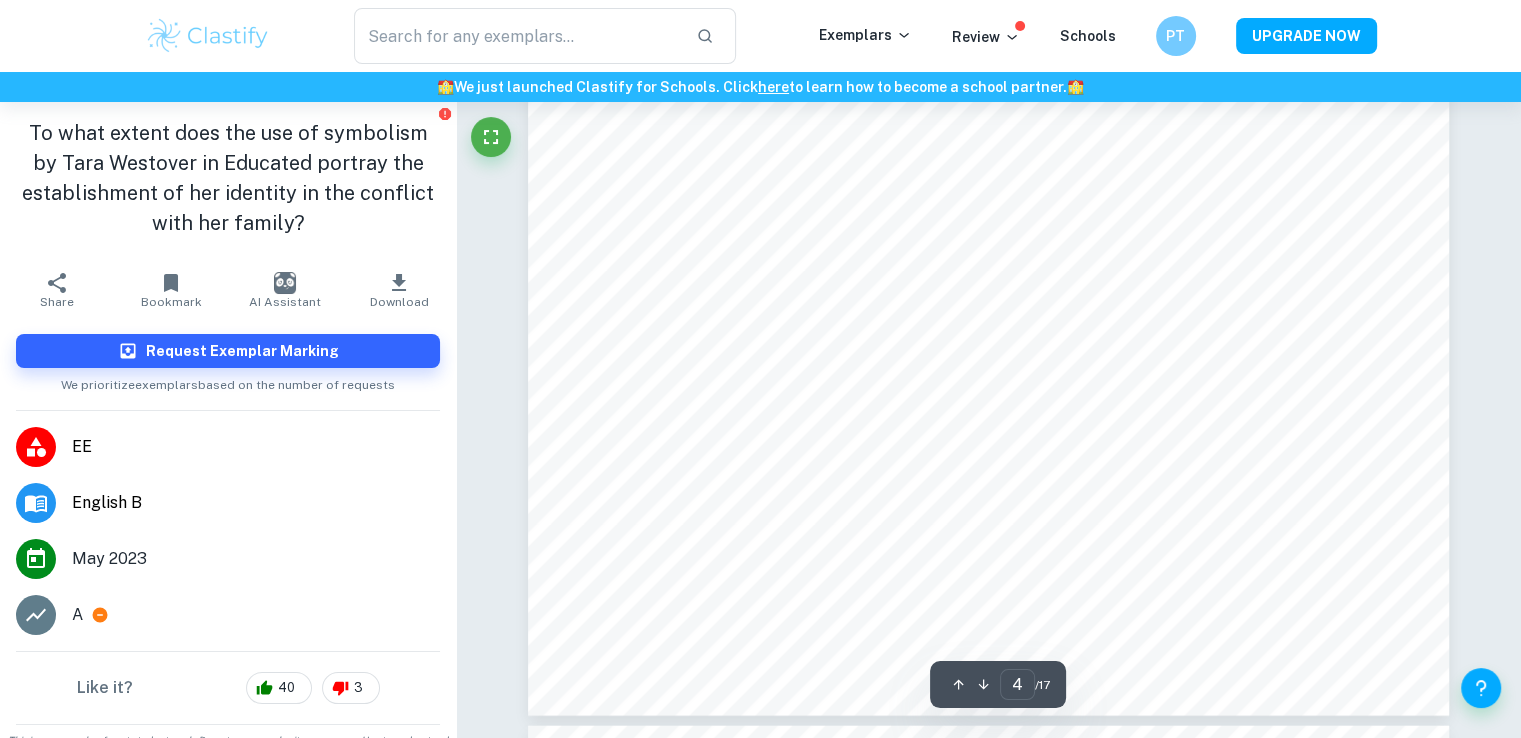 type on "5" 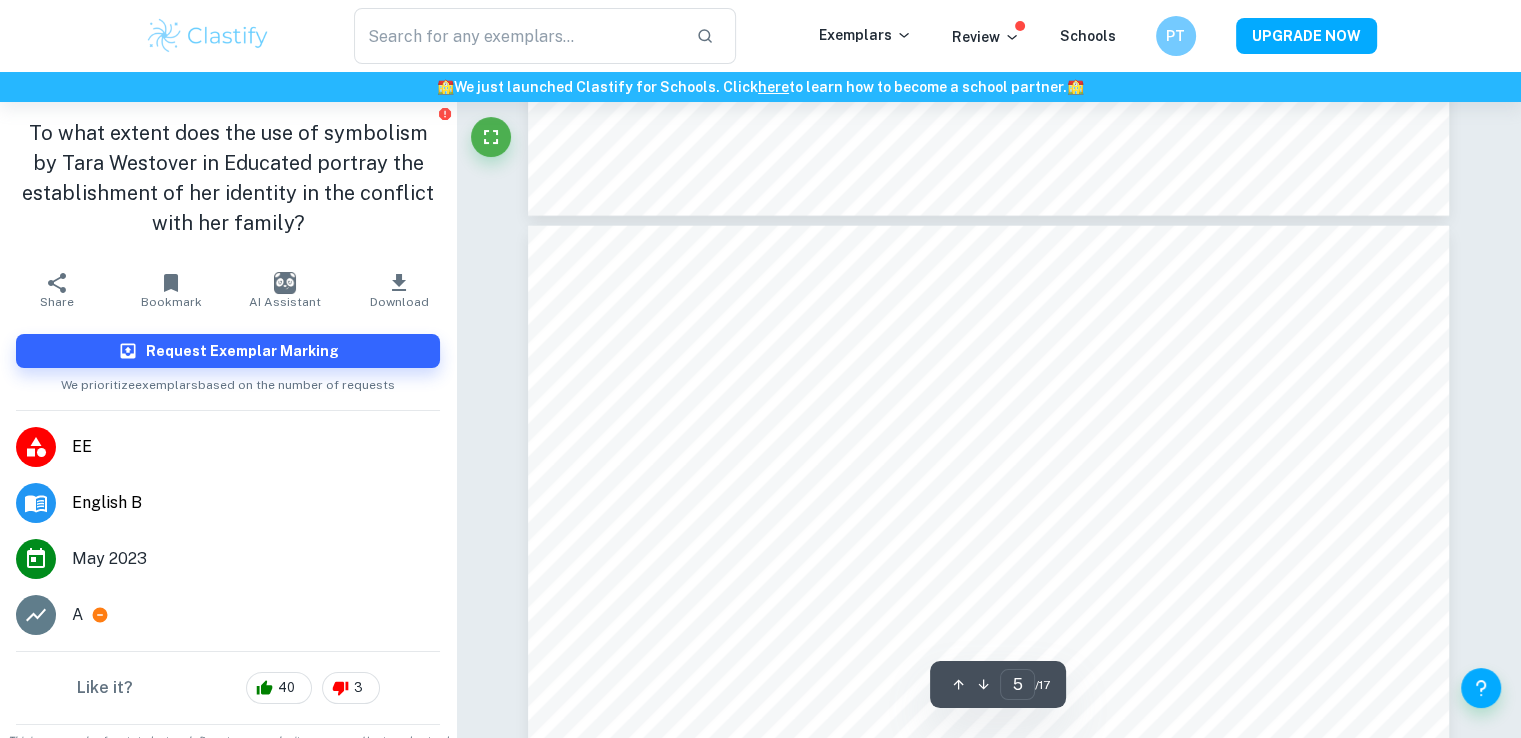 scroll, scrollTop: 5300, scrollLeft: 0, axis: vertical 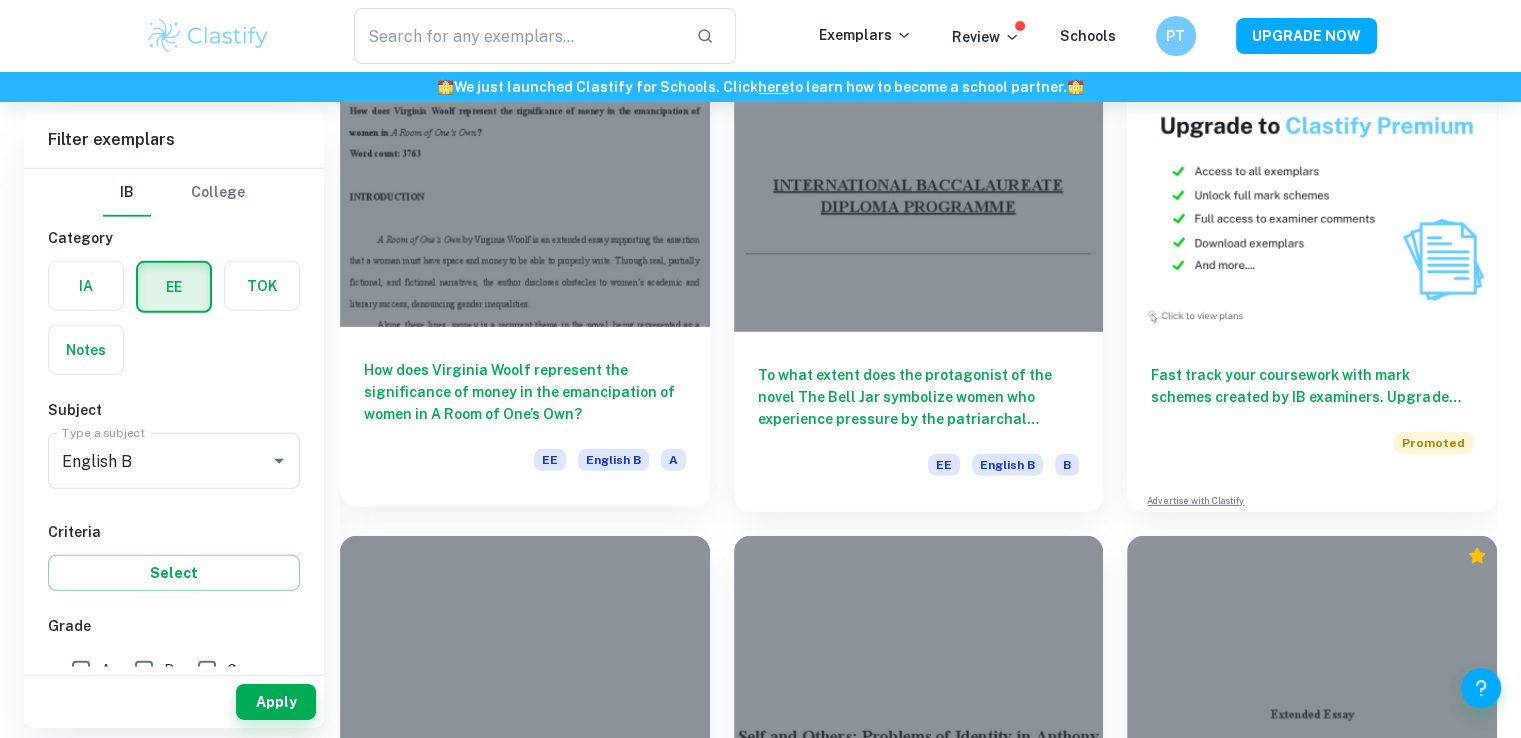 click on "How does Virginia Woolf represent the significance of money in the emancipation of women in A Room of One’s Own?" at bounding box center [525, 392] 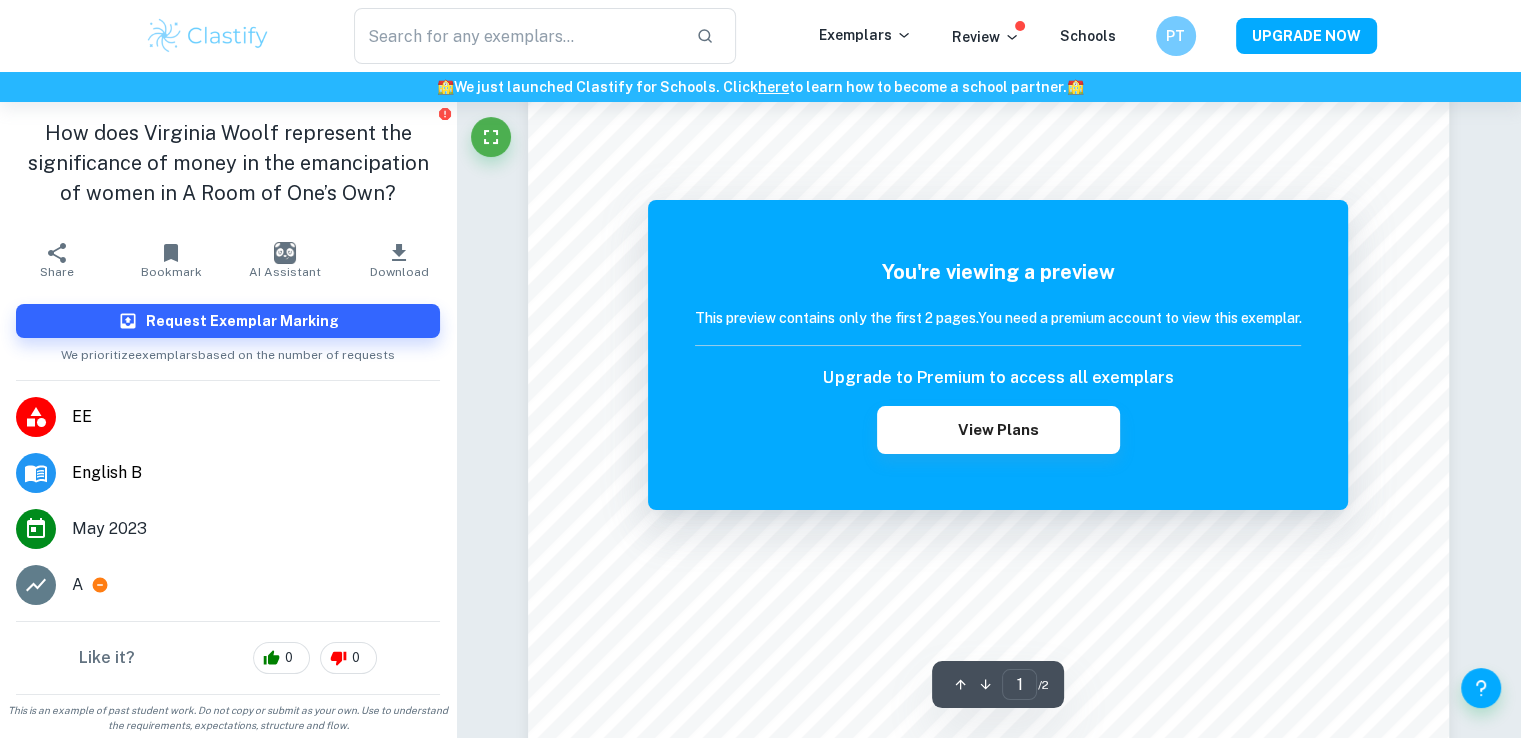 scroll, scrollTop: 0, scrollLeft: 0, axis: both 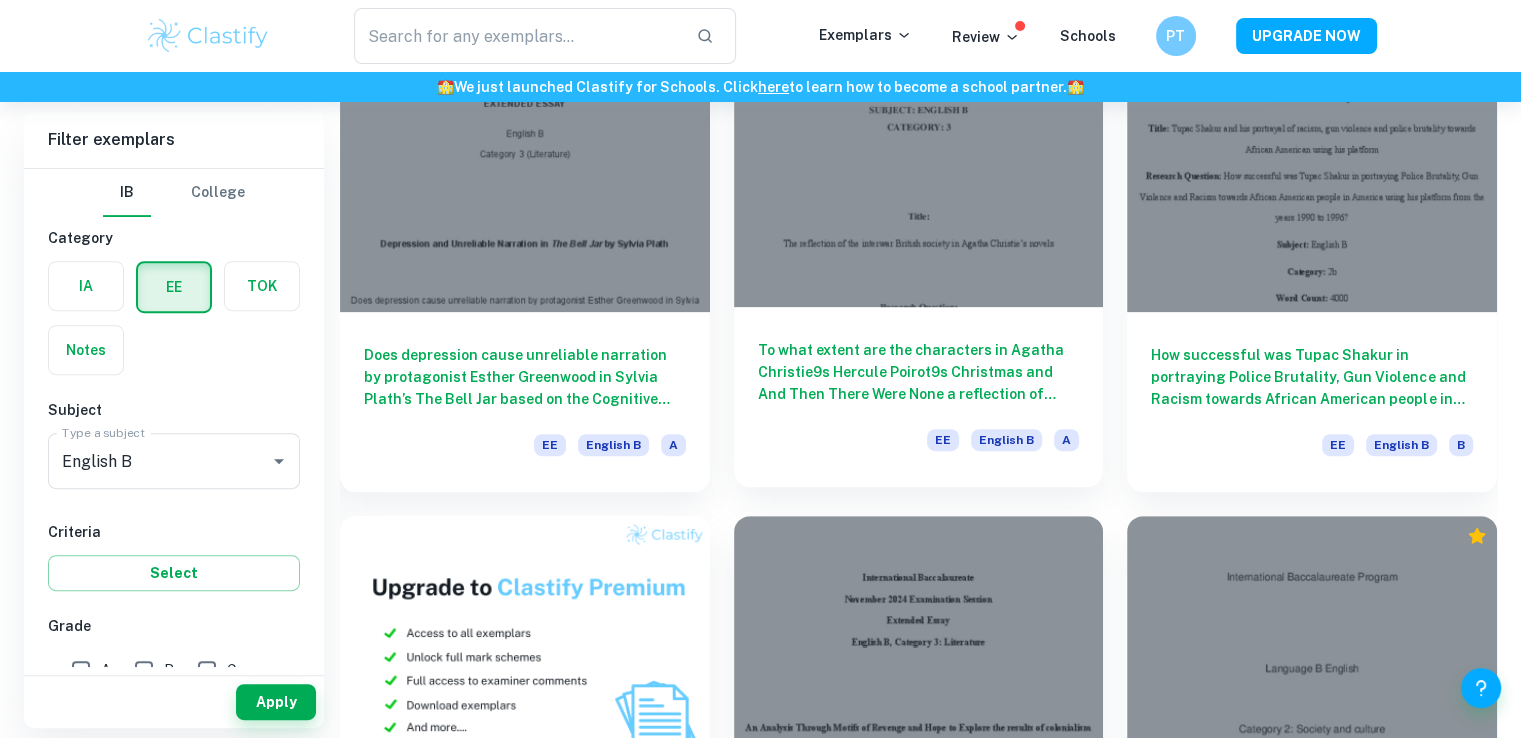 click on "To what extent are the characters in Agatha Christie9s Hercule Poirot9s Christmas and And
Then There Were None a reflection of interwar British society? EE English B A" at bounding box center (919, 397) 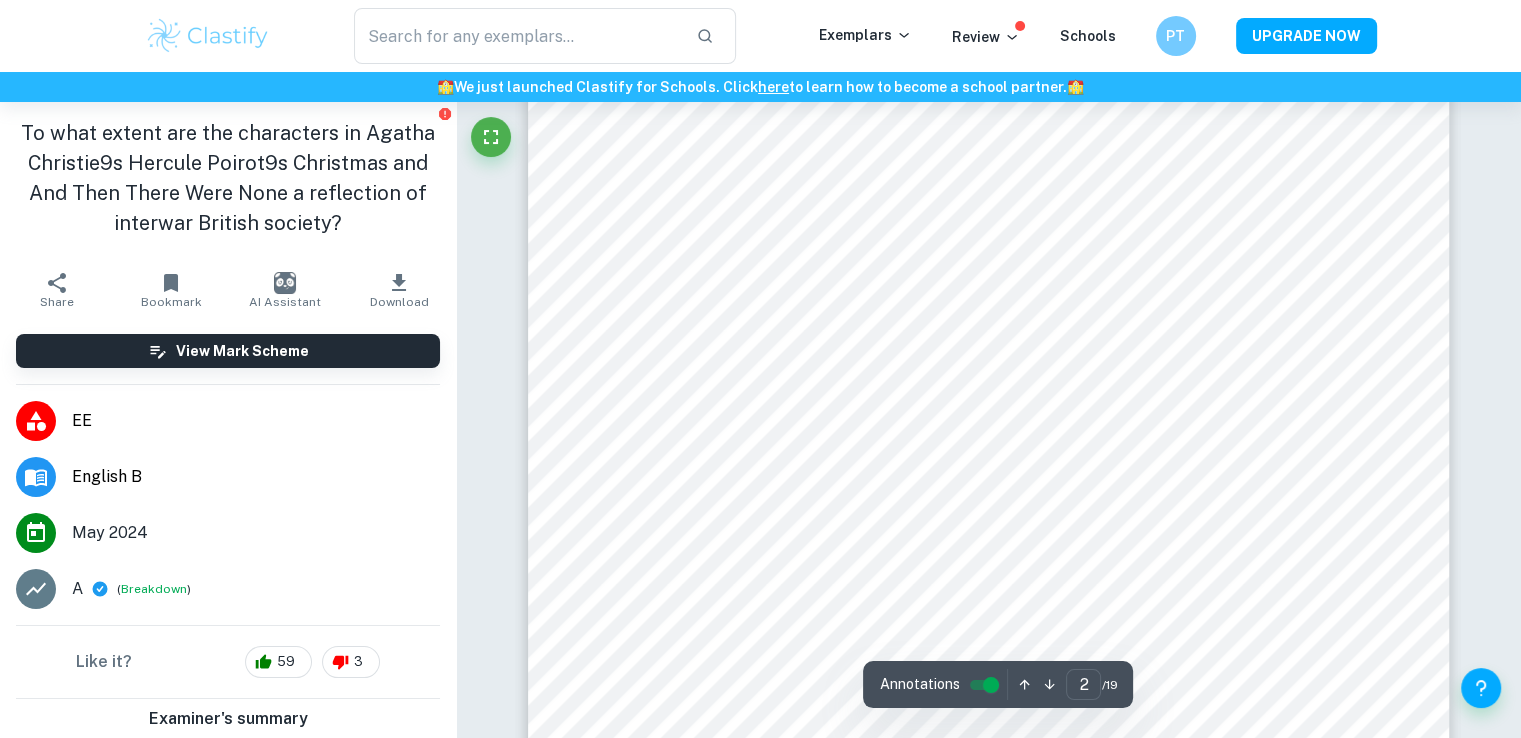 scroll, scrollTop: 1700, scrollLeft: 0, axis: vertical 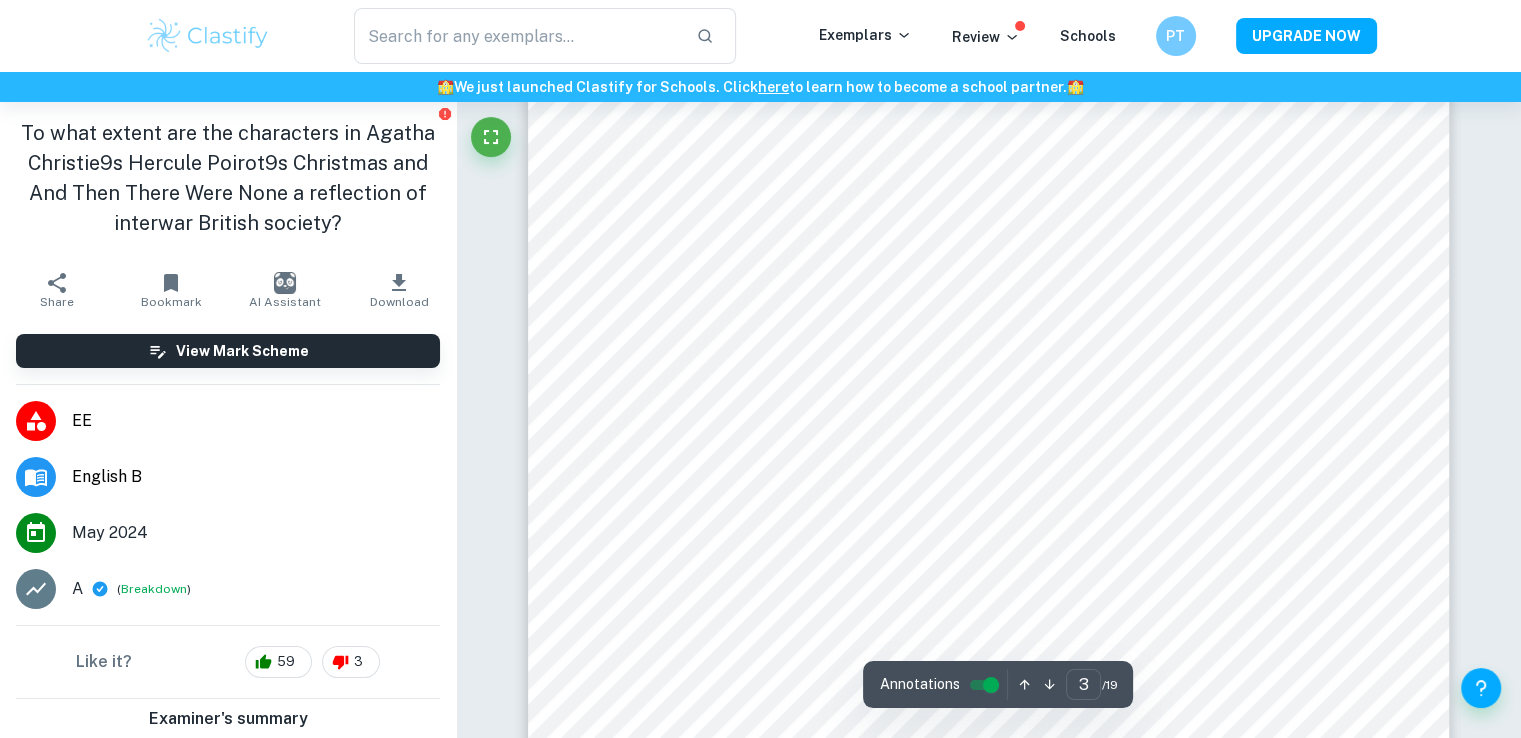 type on "2" 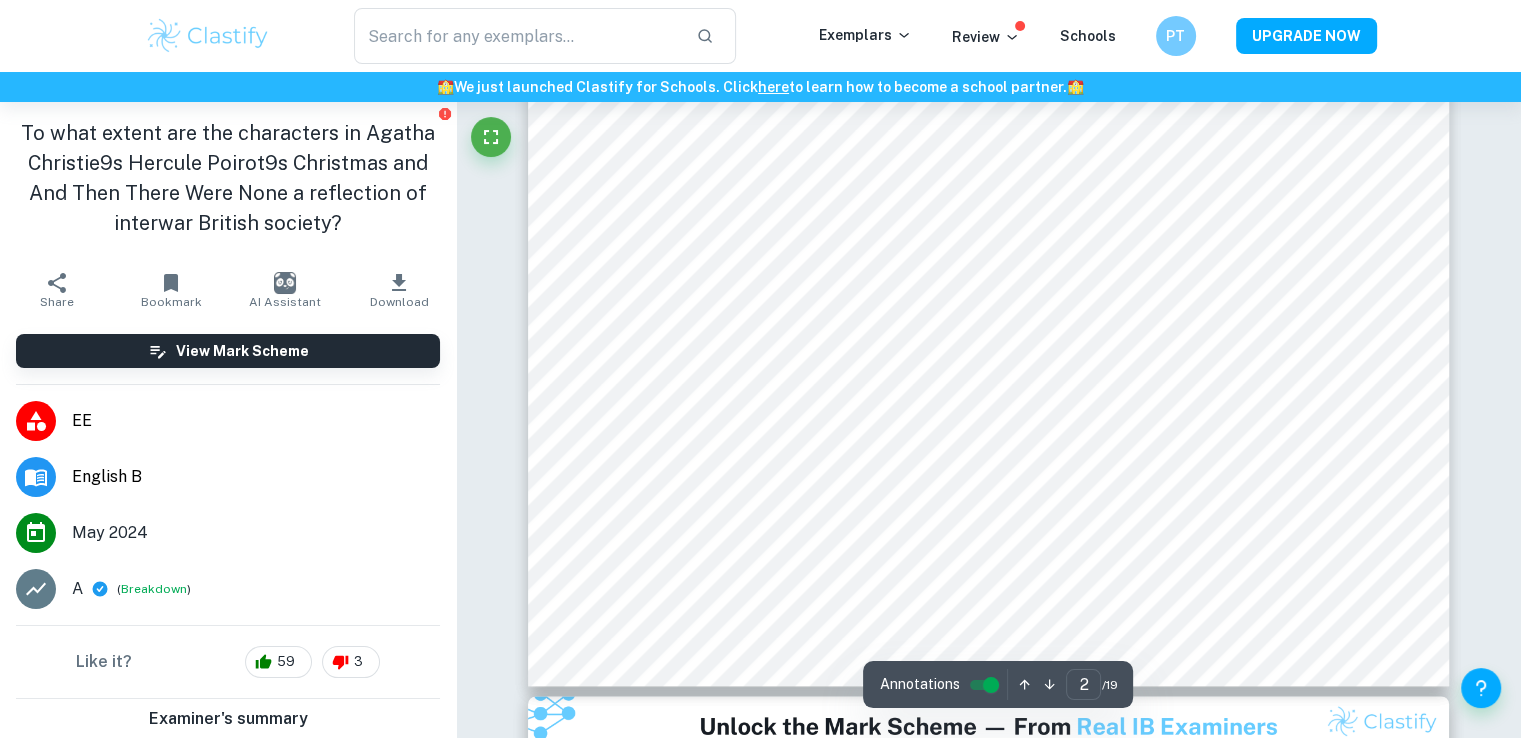 scroll, scrollTop: 1700, scrollLeft: 0, axis: vertical 